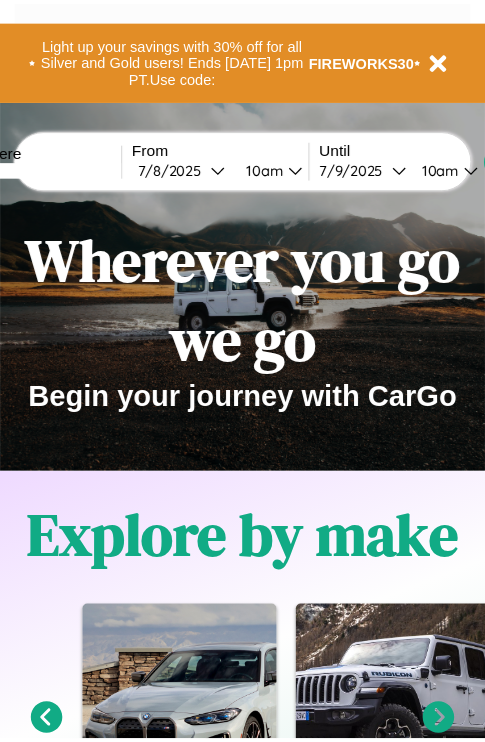 scroll, scrollTop: 0, scrollLeft: 0, axis: both 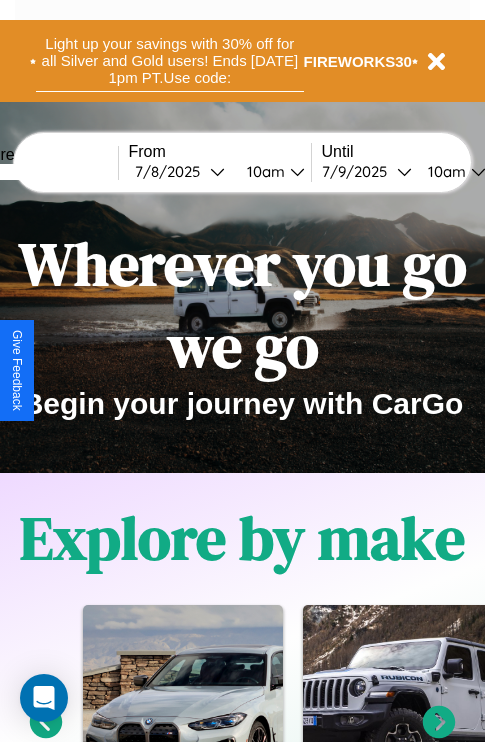click on "Light up your savings with 30% off for all Silver and Gold users! Ends [DATE] 1pm PT.  Use code:" at bounding box center (170, 61) 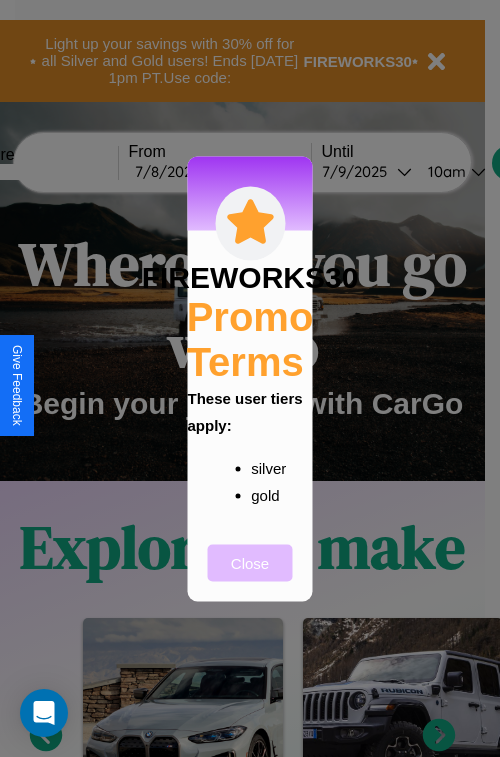 click on "Close" at bounding box center [250, 562] 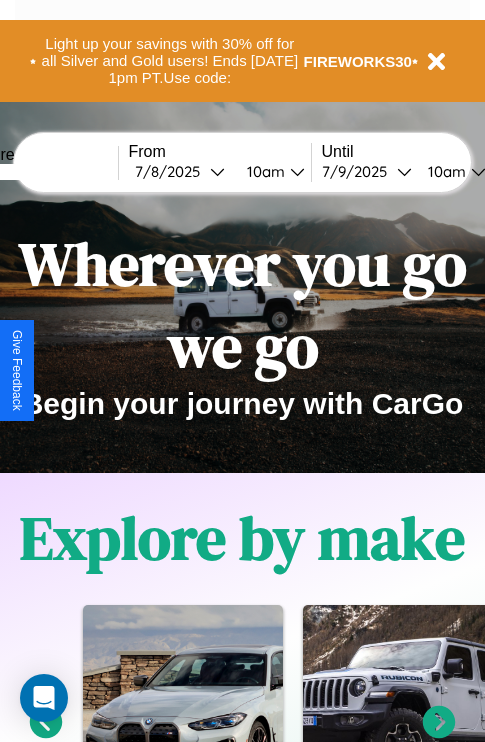 click at bounding box center (43, 172) 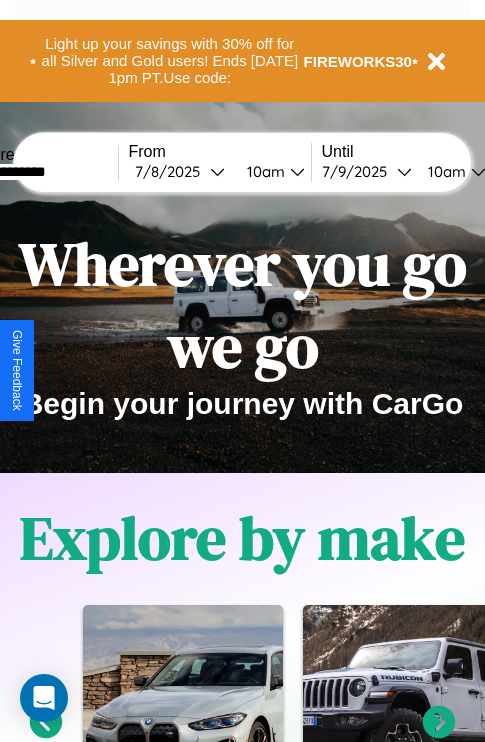 type on "**********" 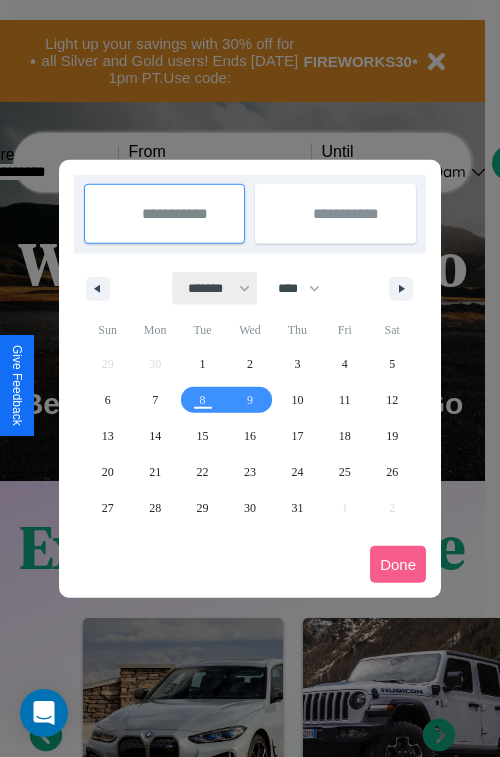 click on "******* ******** ***** ***** *** **** **** ****** ********* ******* ******** ********" at bounding box center (215, 288) 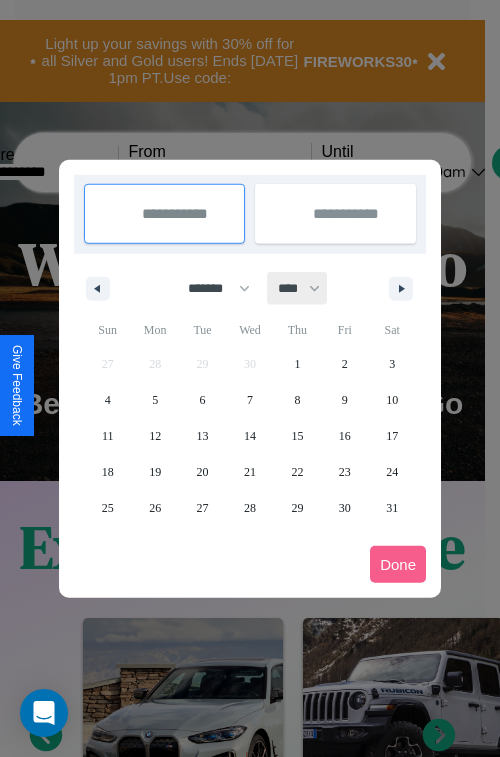 click on "**** **** **** **** **** **** **** **** **** **** **** **** **** **** **** **** **** **** **** **** **** **** **** **** **** **** **** **** **** **** **** **** **** **** **** **** **** **** **** **** **** **** **** **** **** **** **** **** **** **** **** **** **** **** **** **** **** **** **** **** **** **** **** **** **** **** **** **** **** **** **** **** **** **** **** **** **** **** **** **** **** **** **** **** **** **** **** **** **** **** **** **** **** **** **** **** **** **** **** **** **** **** **** **** **** **** **** **** **** **** **** **** **** **** **** **** **** **** **** **** ****" at bounding box center (298, 288) 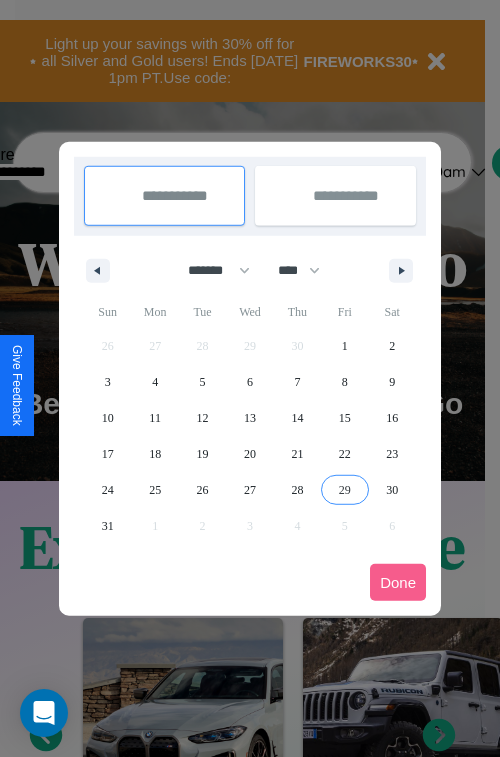 click on "29" at bounding box center [345, 490] 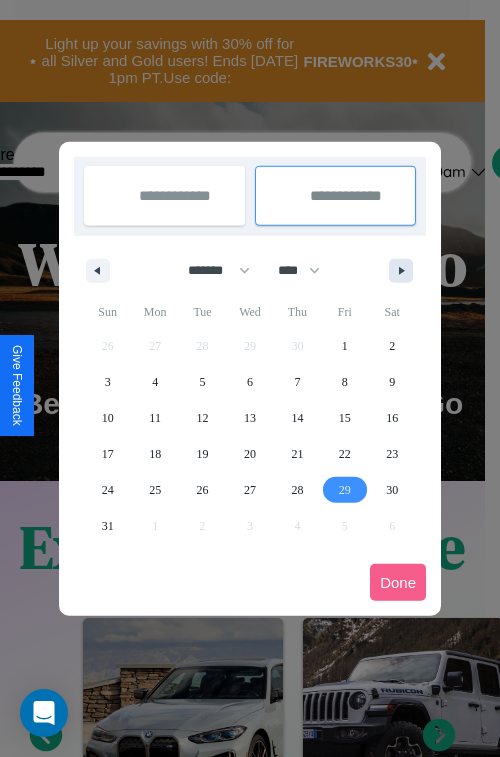 click at bounding box center (405, 271) 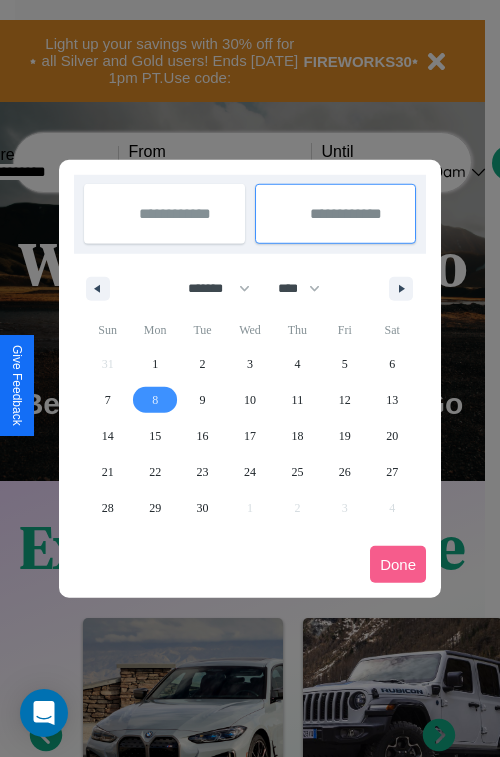 click on "8" at bounding box center (155, 400) 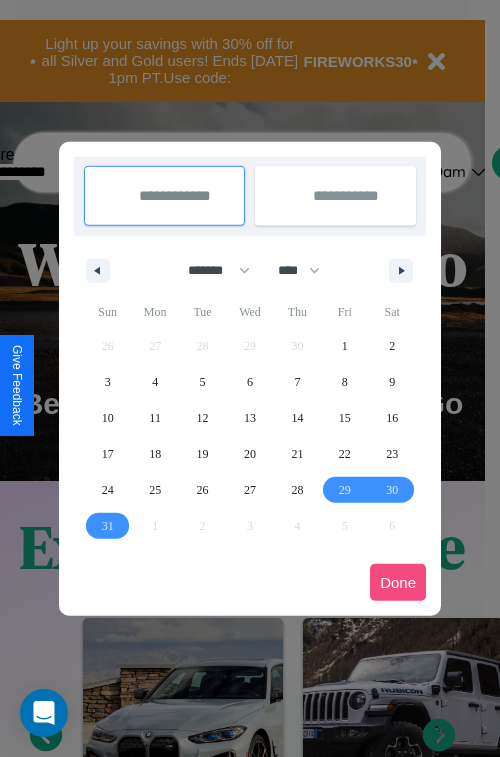 click on "Done" at bounding box center (398, 582) 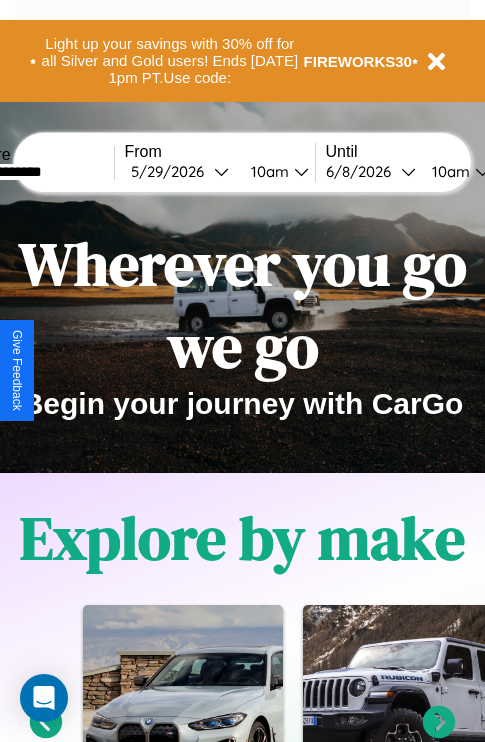 scroll, scrollTop: 0, scrollLeft: 72, axis: horizontal 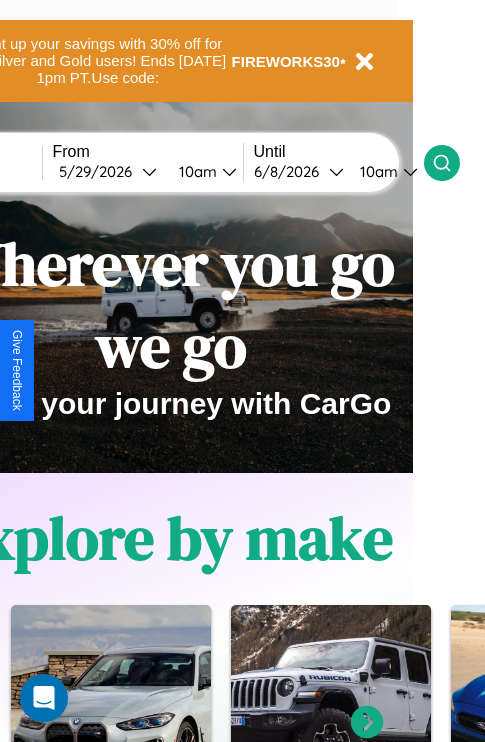 click 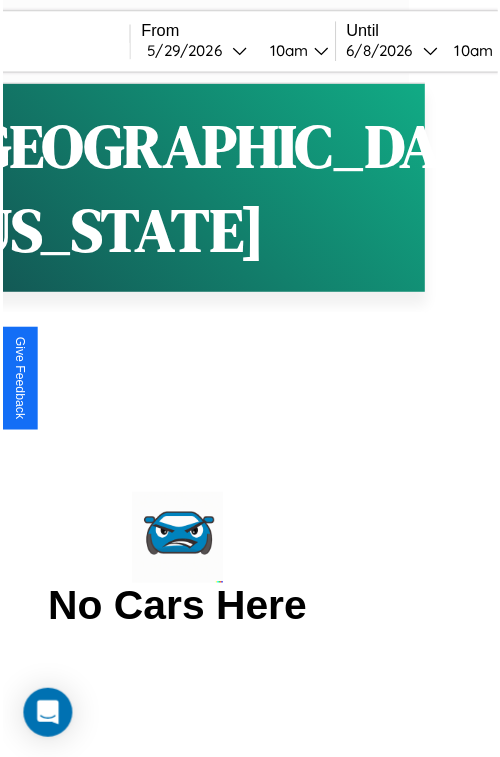 scroll, scrollTop: 0, scrollLeft: 0, axis: both 